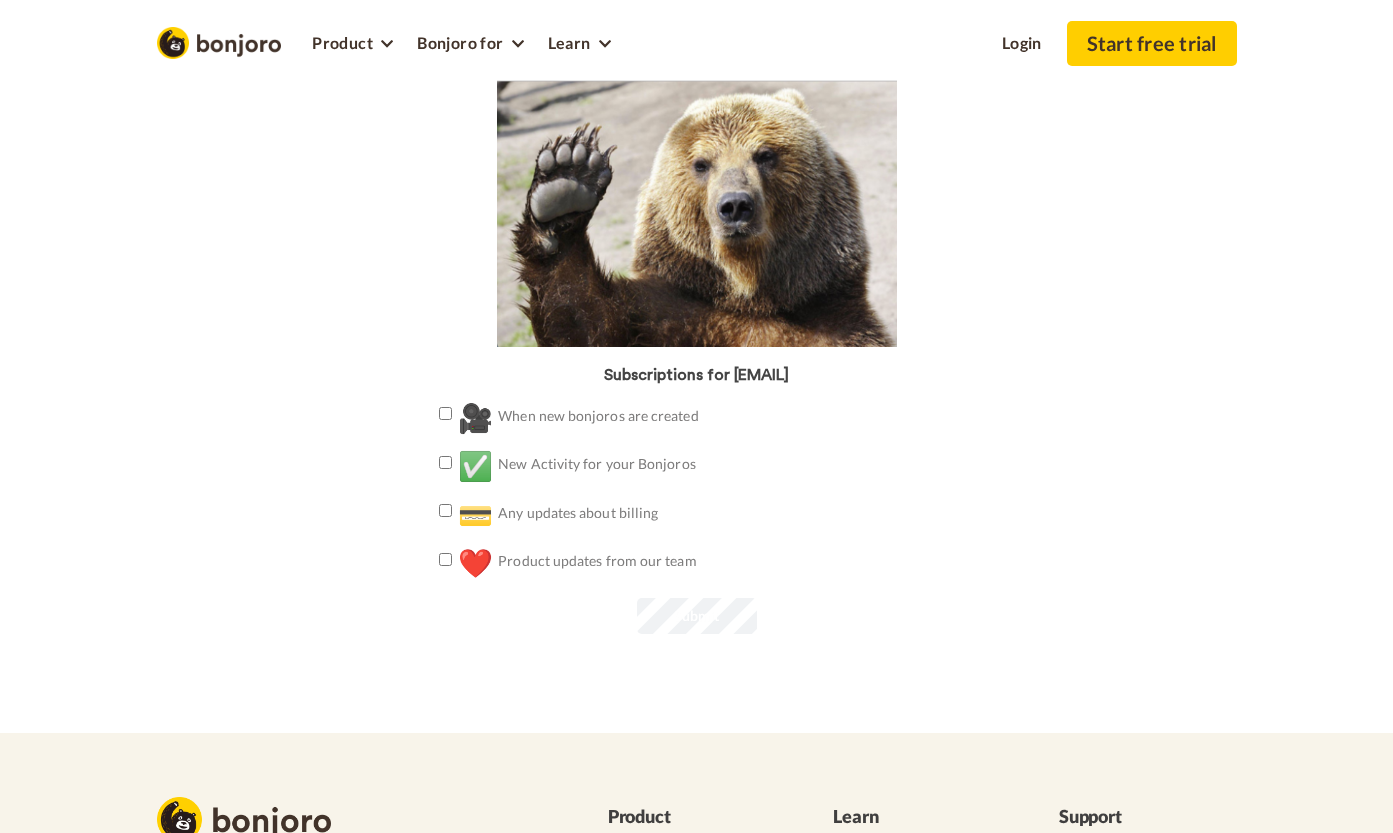 scroll, scrollTop: 0, scrollLeft: 0, axis: both 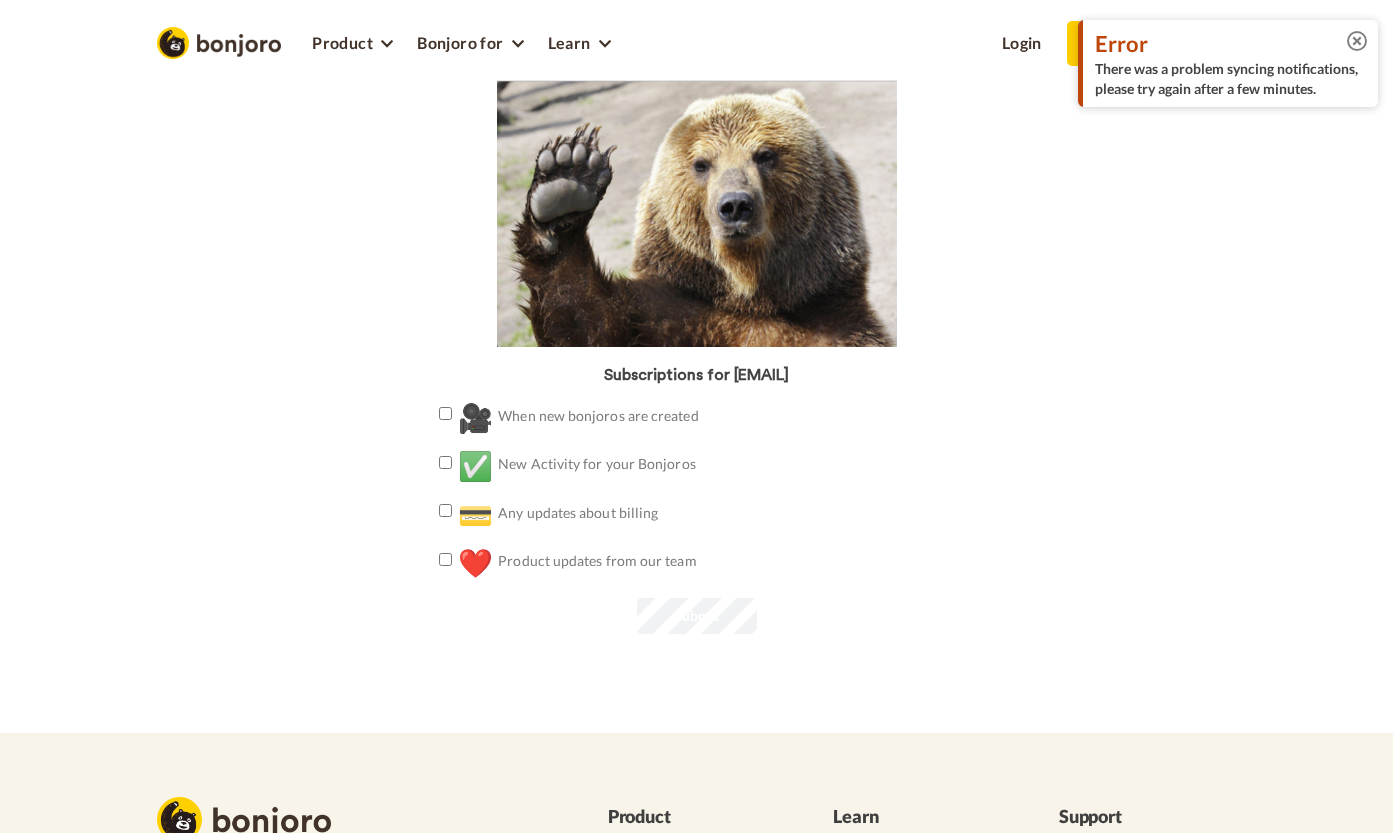 click at bounding box center (1357, 41) 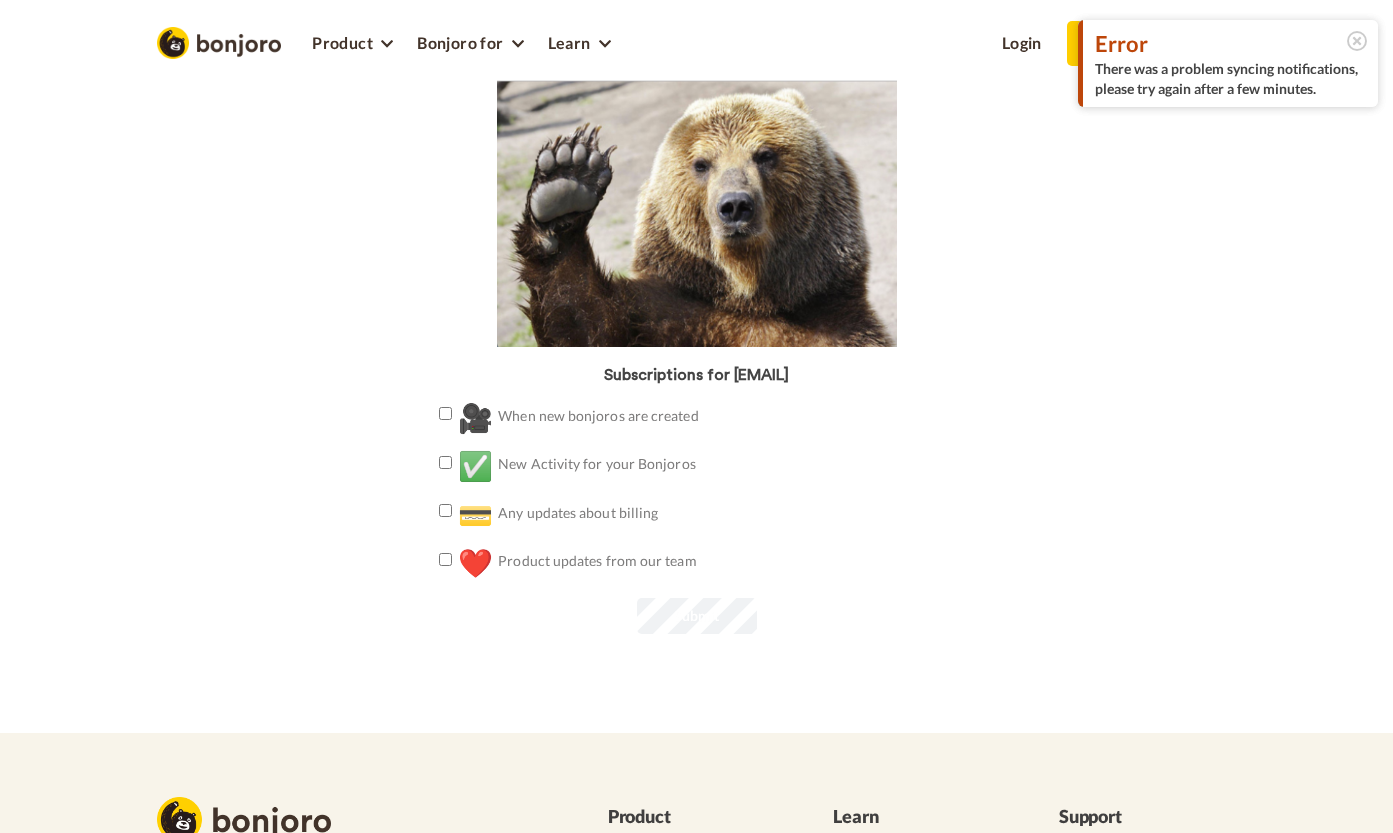 click on "Error
There was a problem syncing notifications, please try again after a few minutes.
Subscriptions for lisap@westrickclinic.com
🎥
When new bonjoros are created
✅" at bounding box center (697, 364) 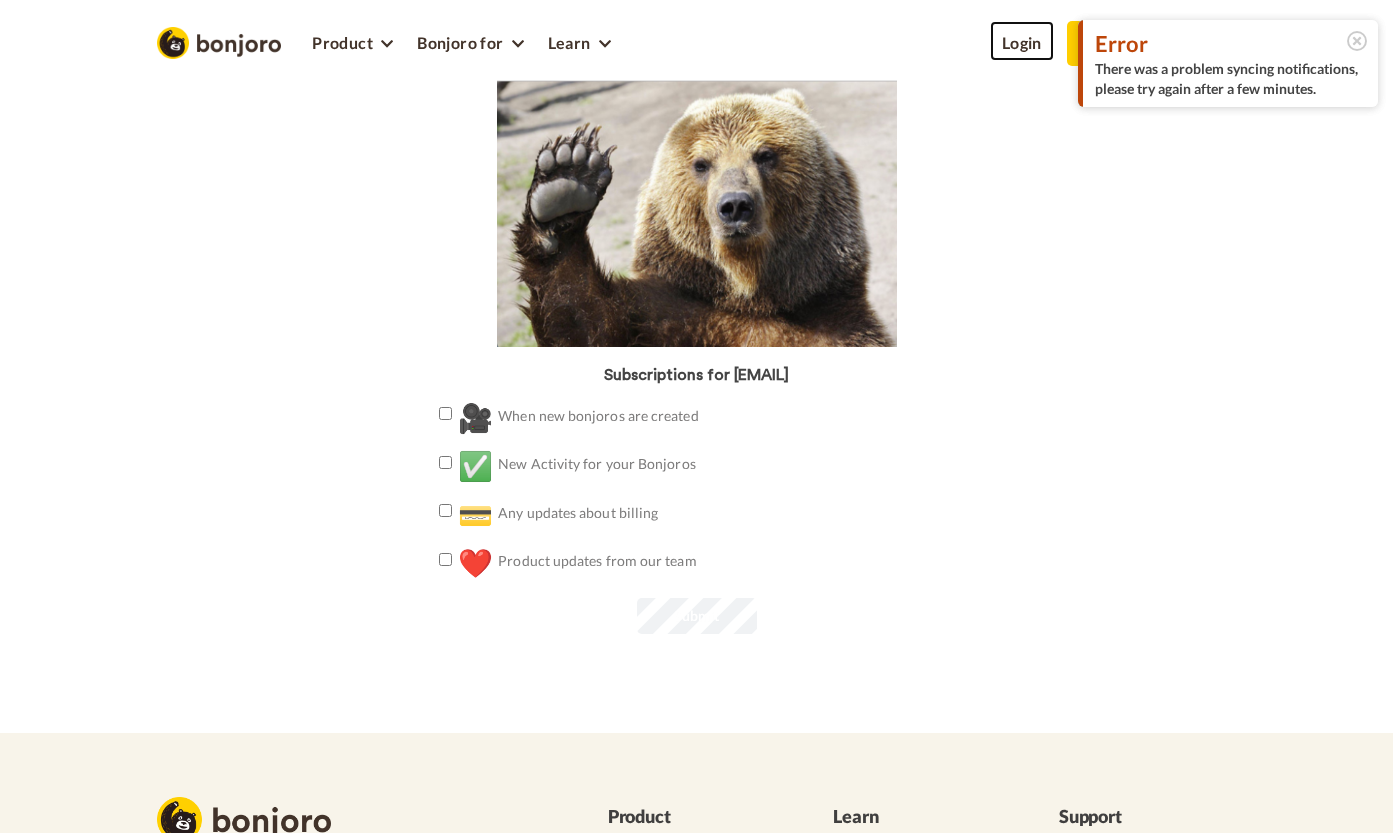 click on "Login" at bounding box center (1022, 41) 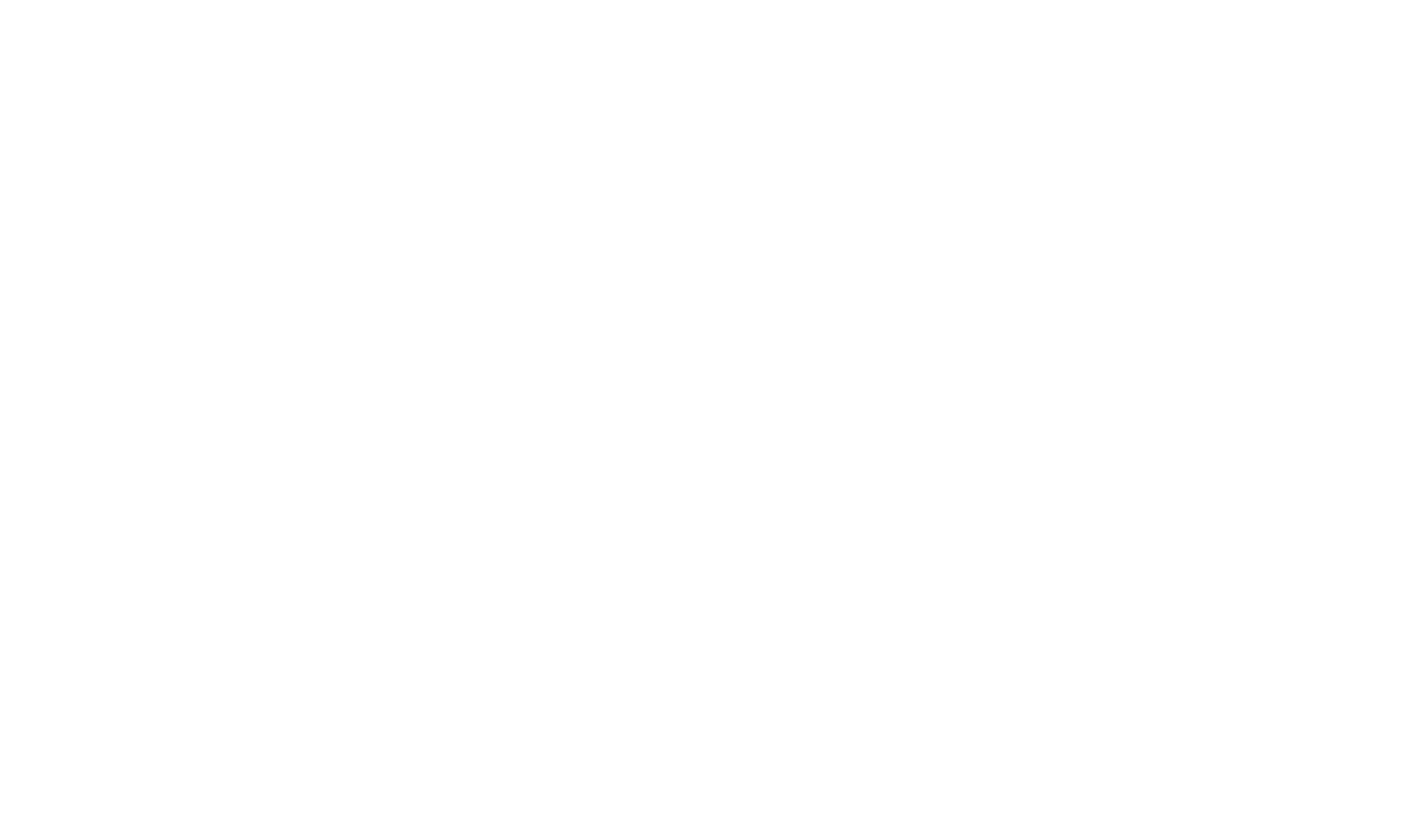 scroll, scrollTop: 0, scrollLeft: 0, axis: both 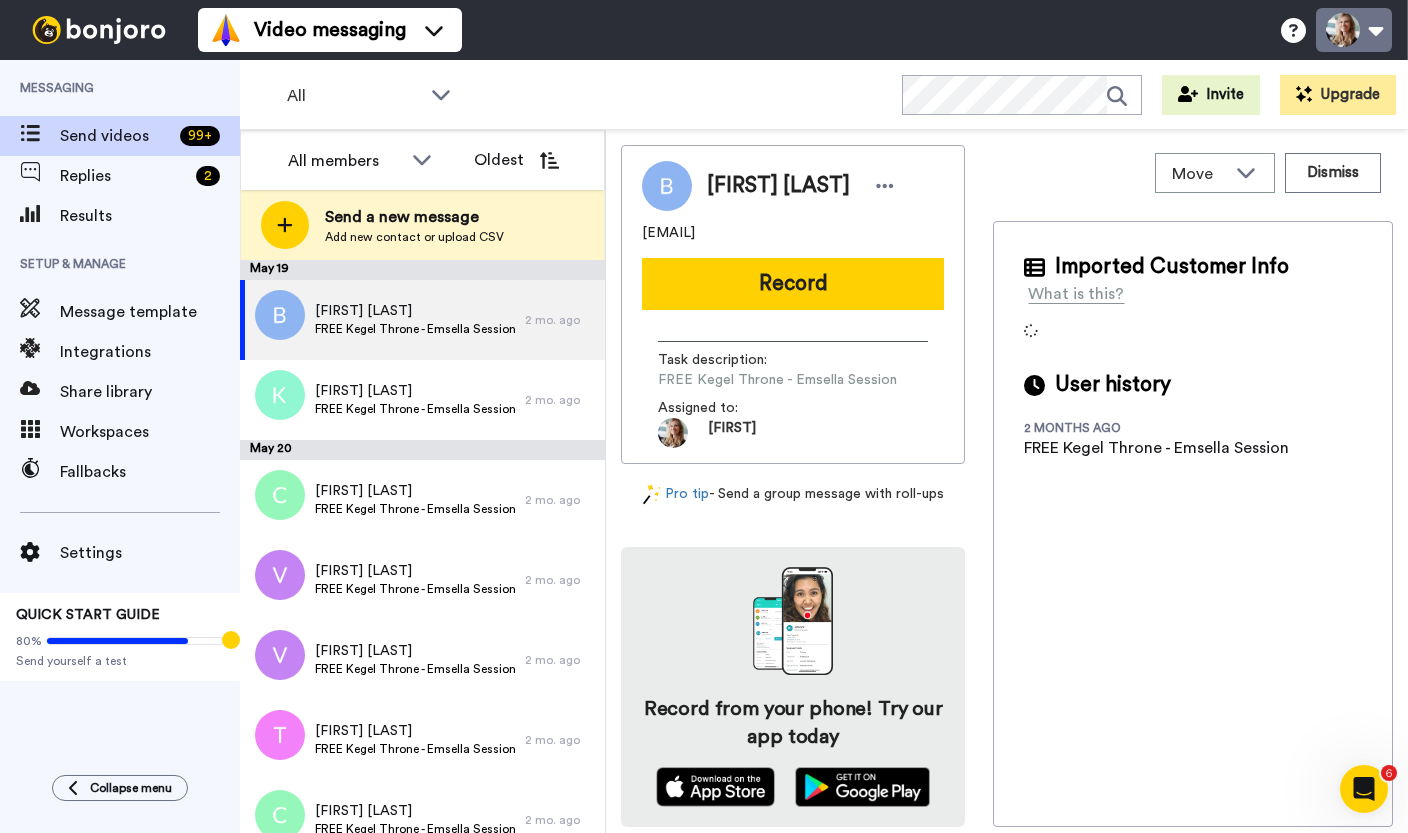 click at bounding box center (1354, 30) 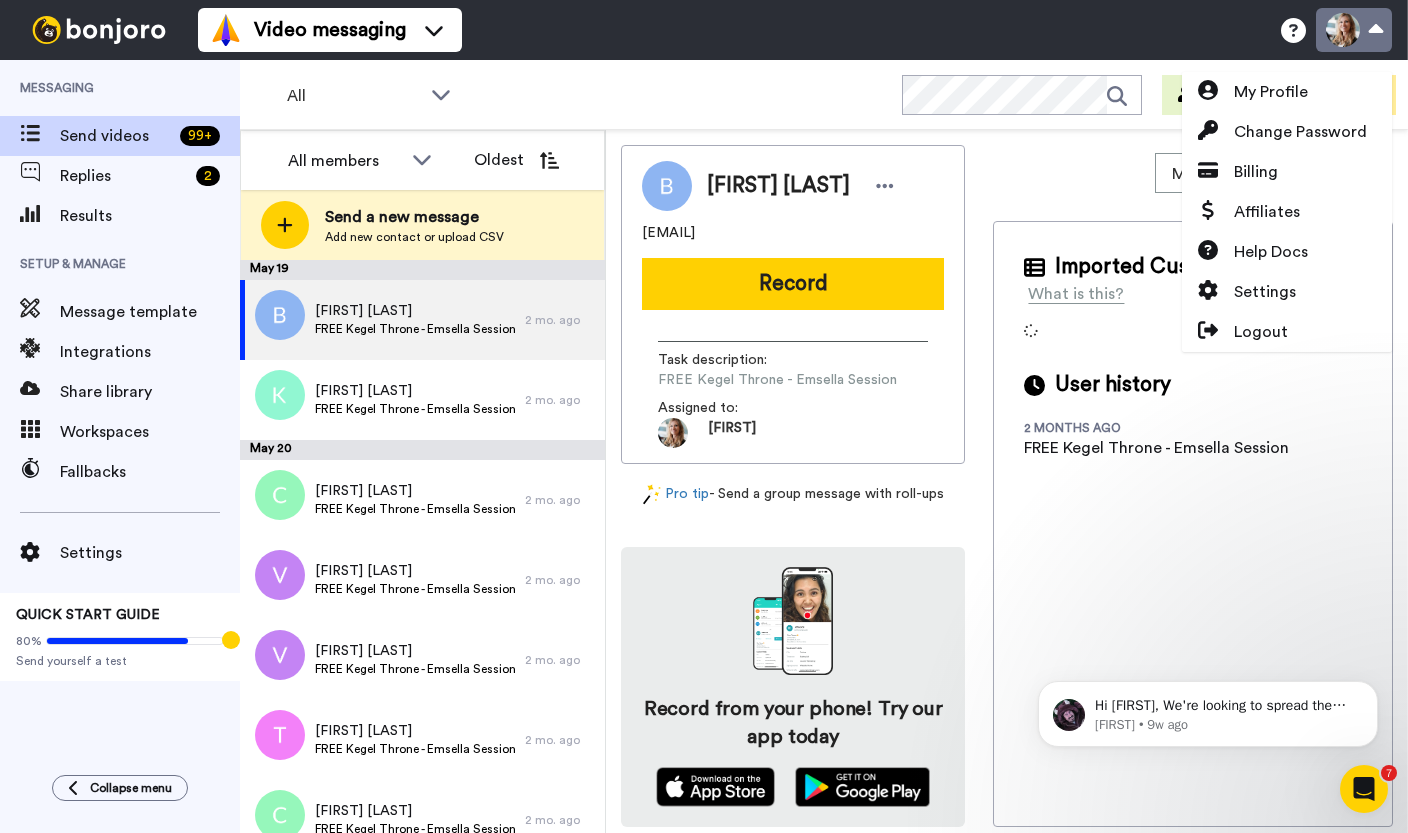 scroll, scrollTop: 0, scrollLeft: 0, axis: both 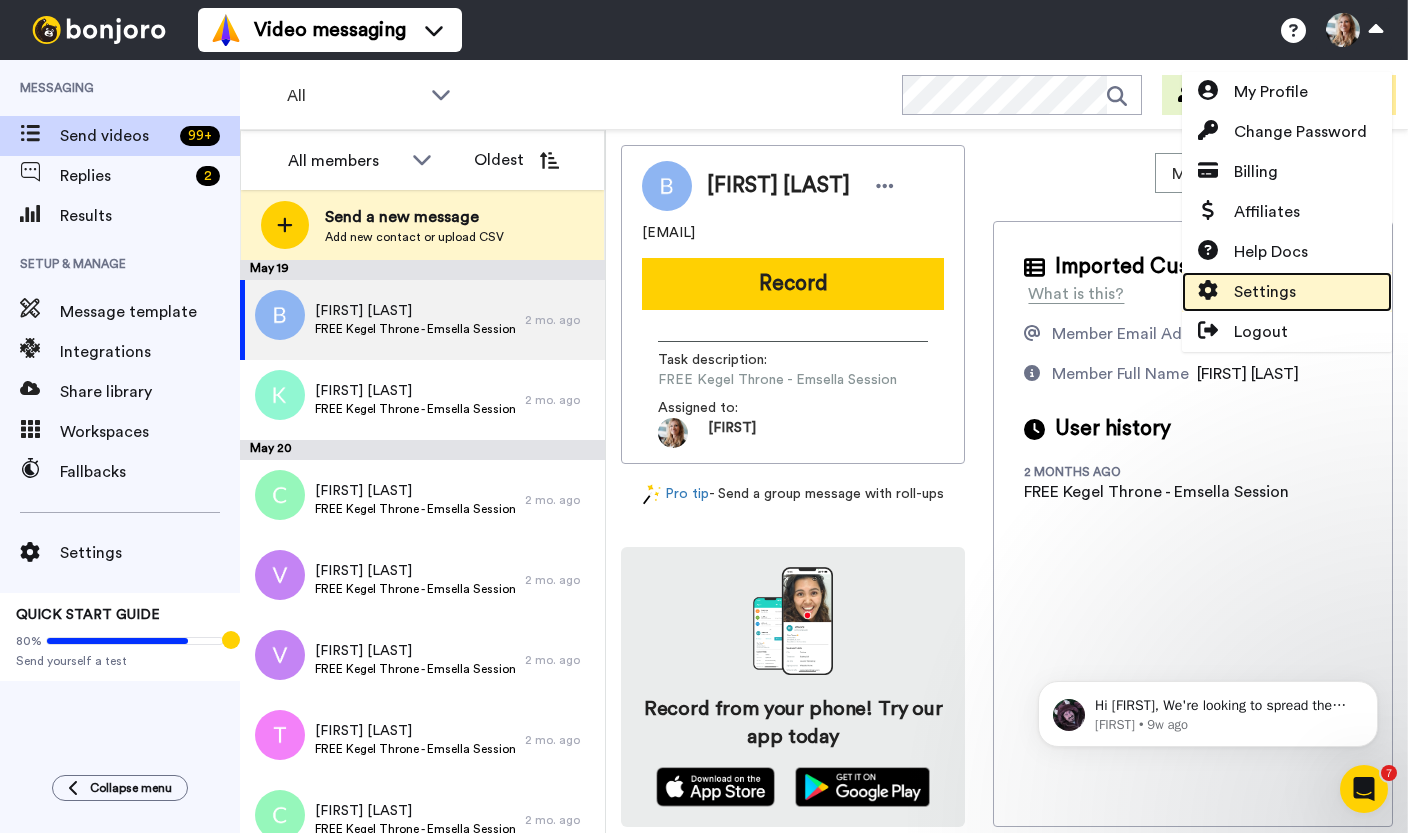 click on "Settings" at bounding box center (1265, 292) 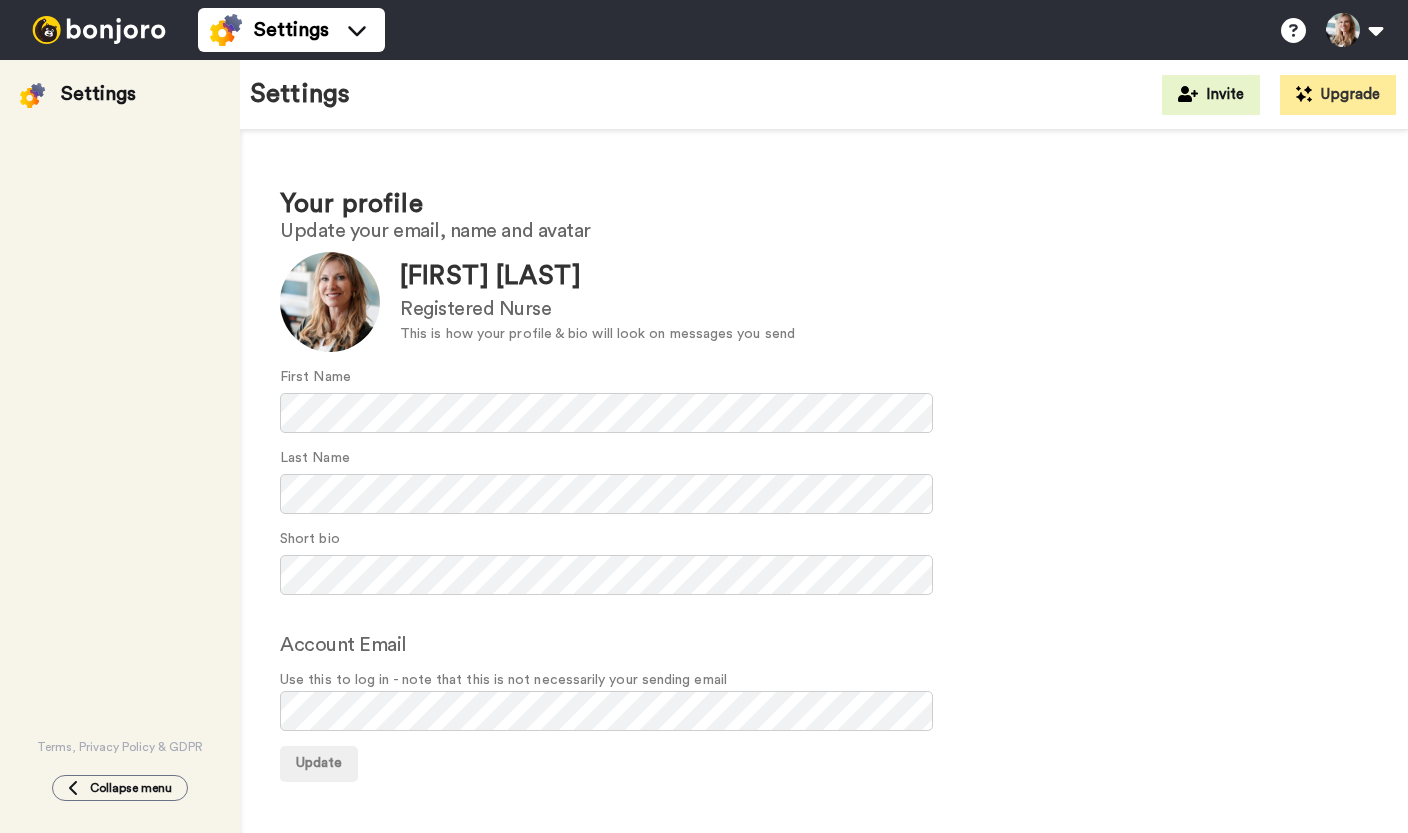 scroll, scrollTop: 0, scrollLeft: 0, axis: both 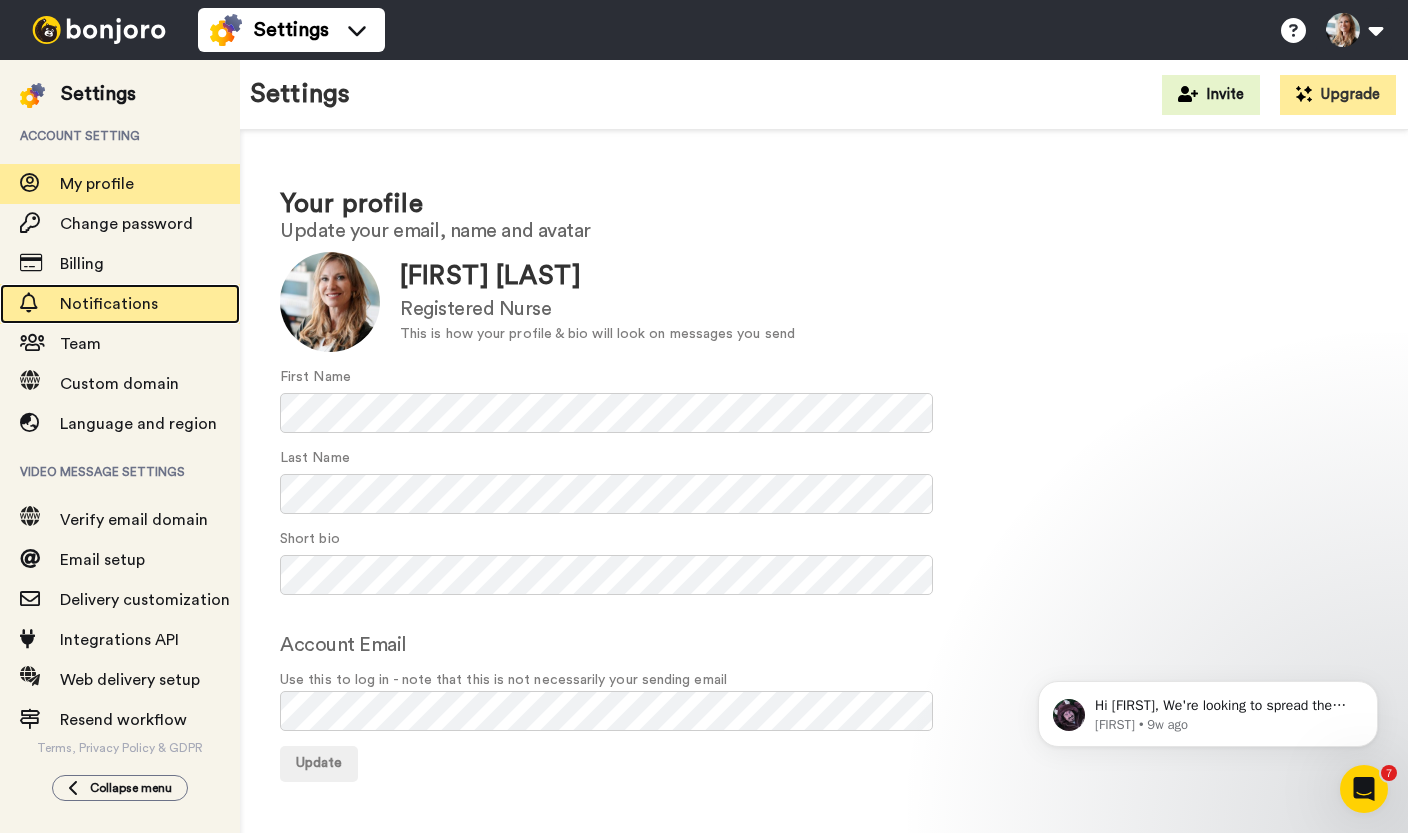 drag, startPoint x: 137, startPoint y: 296, endPoint x: 183, endPoint y: 295, distance: 46.010868 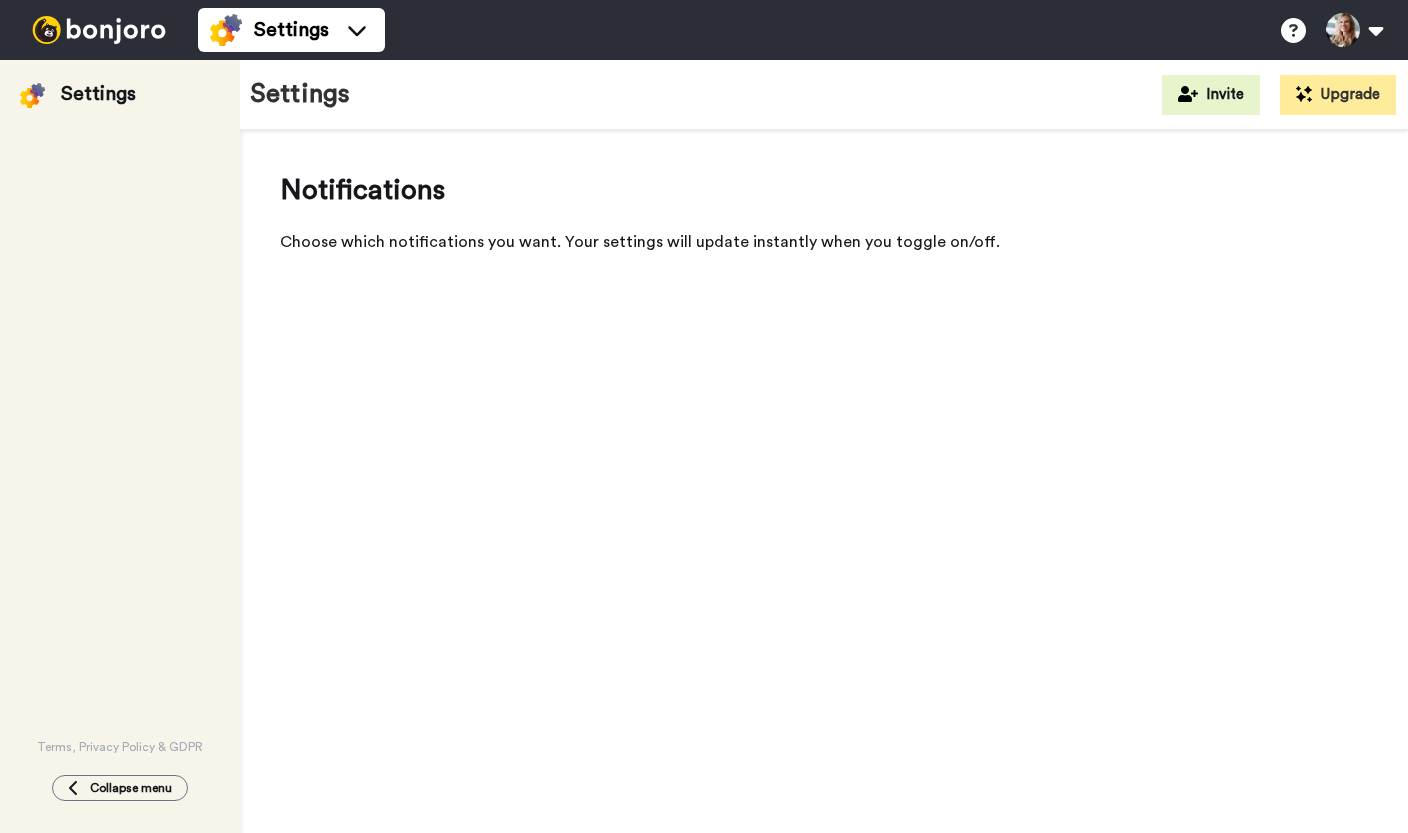 scroll, scrollTop: 0, scrollLeft: 0, axis: both 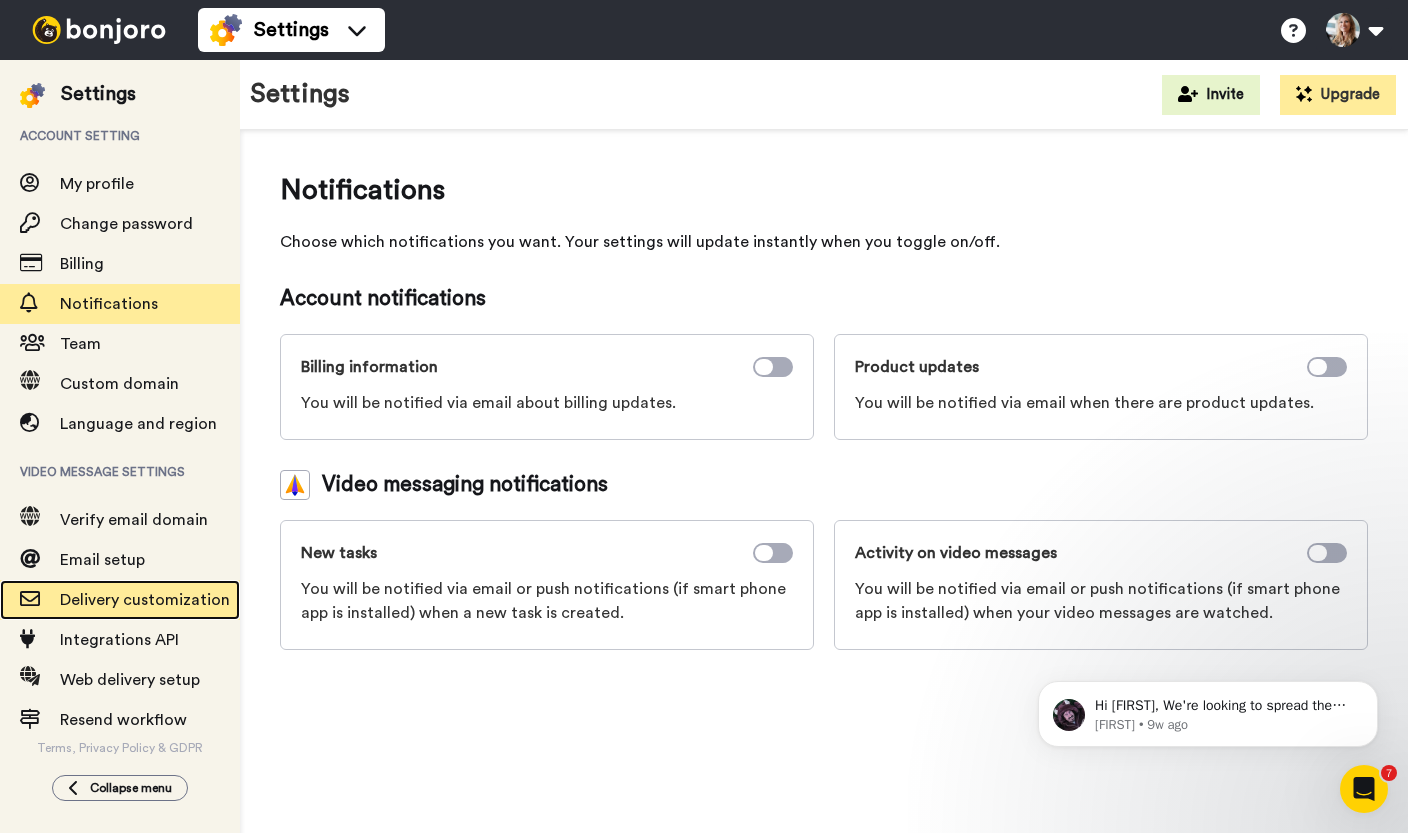 click on "Delivery customization" at bounding box center [145, 600] 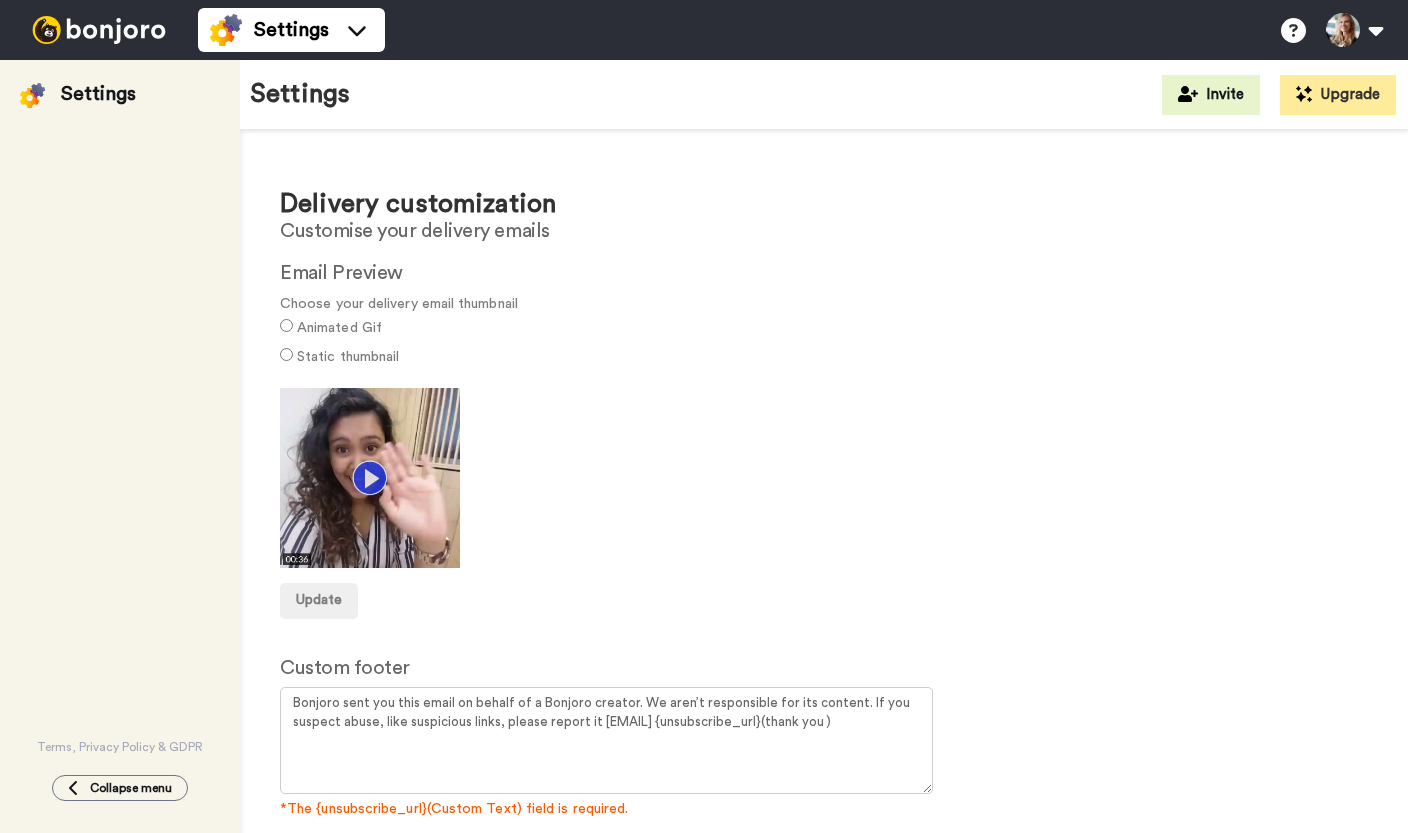 scroll, scrollTop: 0, scrollLeft: 0, axis: both 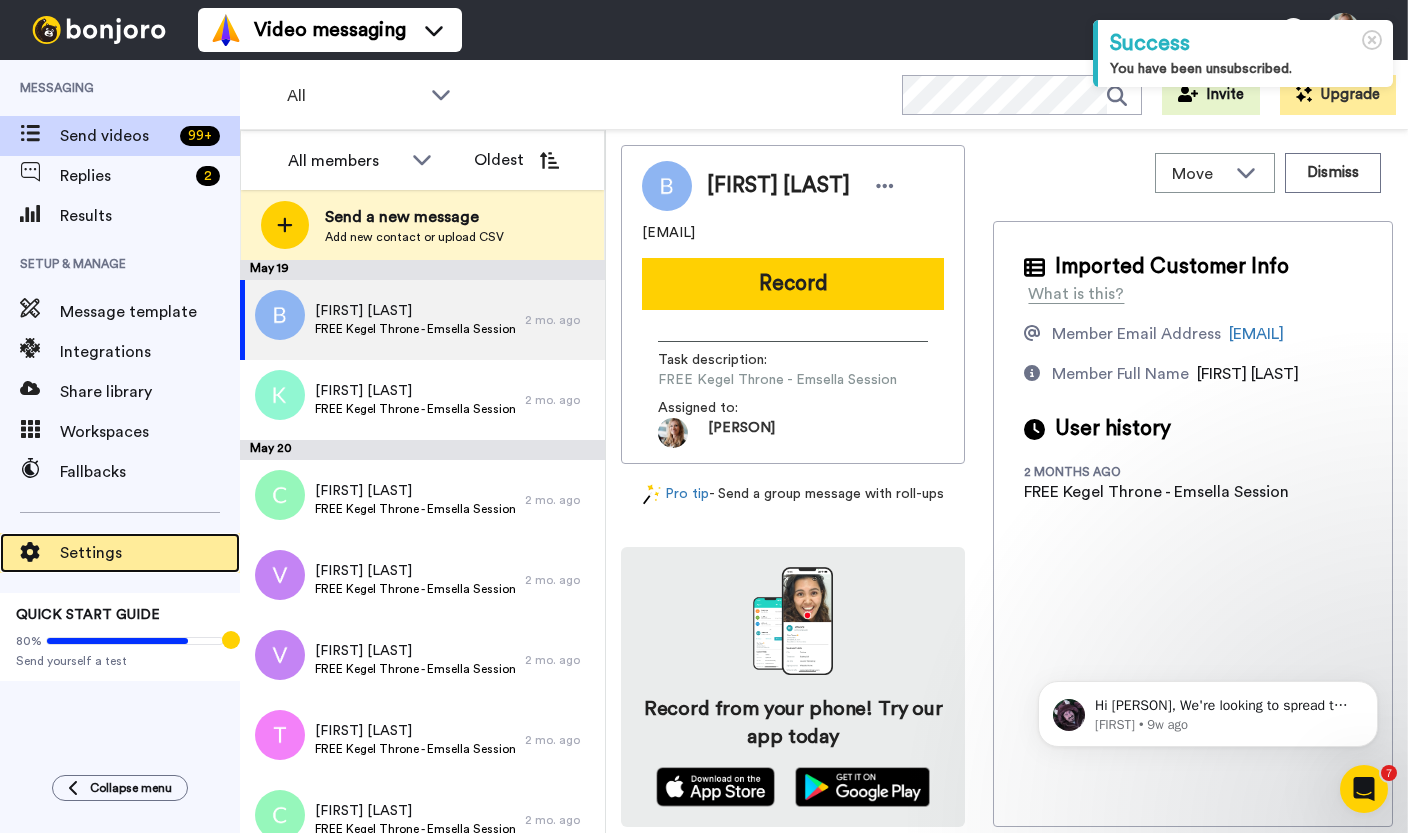 click on "Settings" at bounding box center (150, 553) 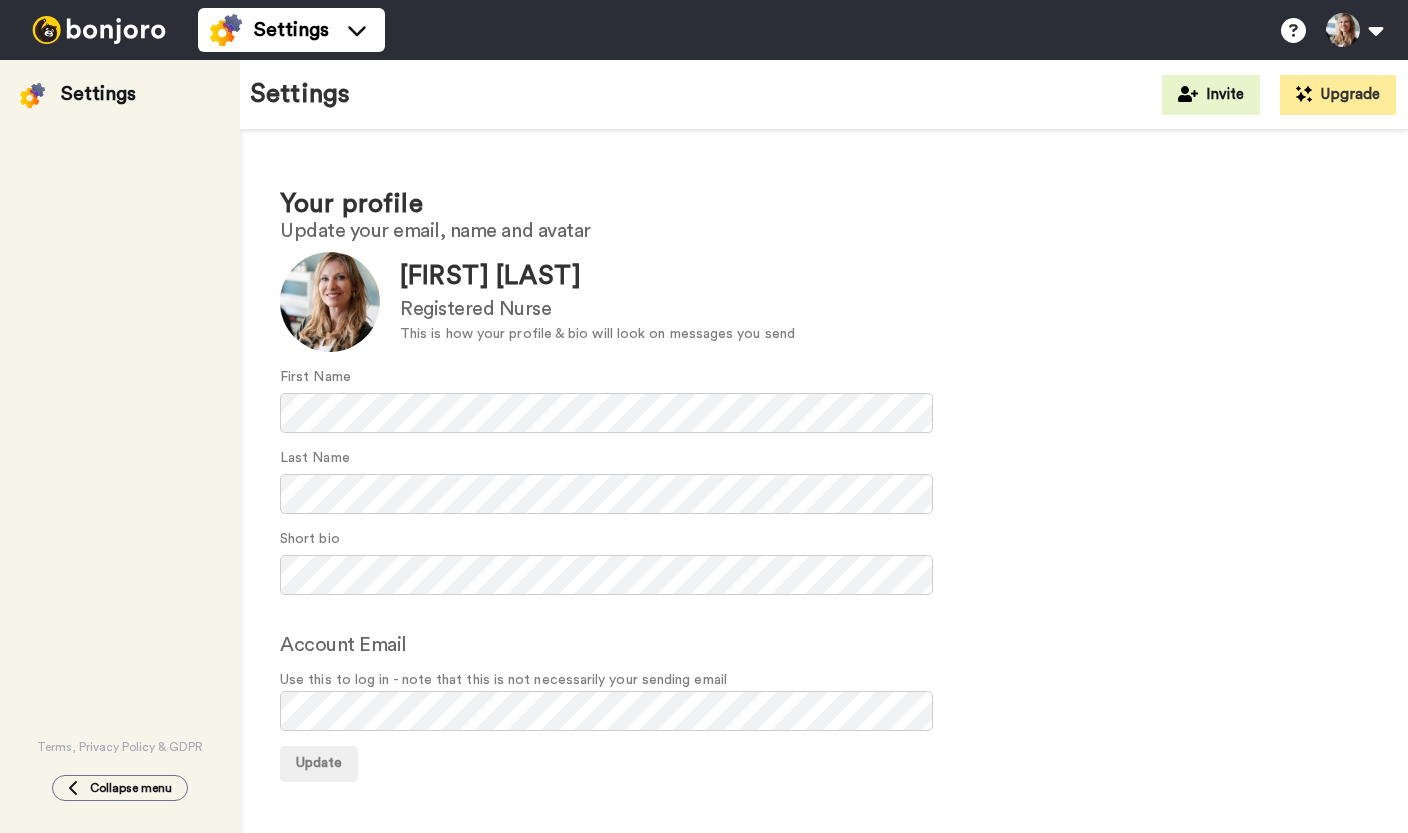 scroll, scrollTop: 0, scrollLeft: 0, axis: both 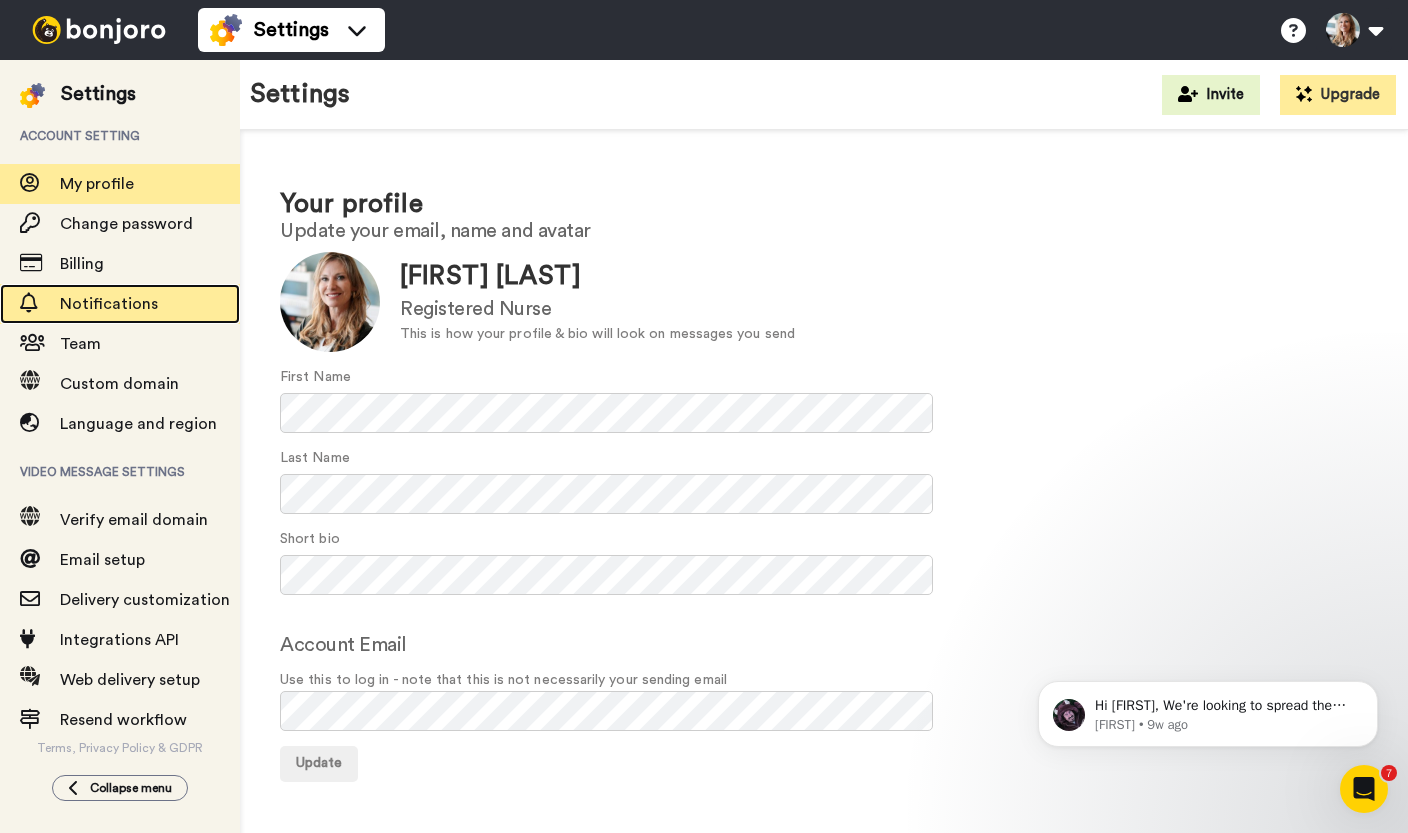 click on "Notifications" at bounding box center [109, 304] 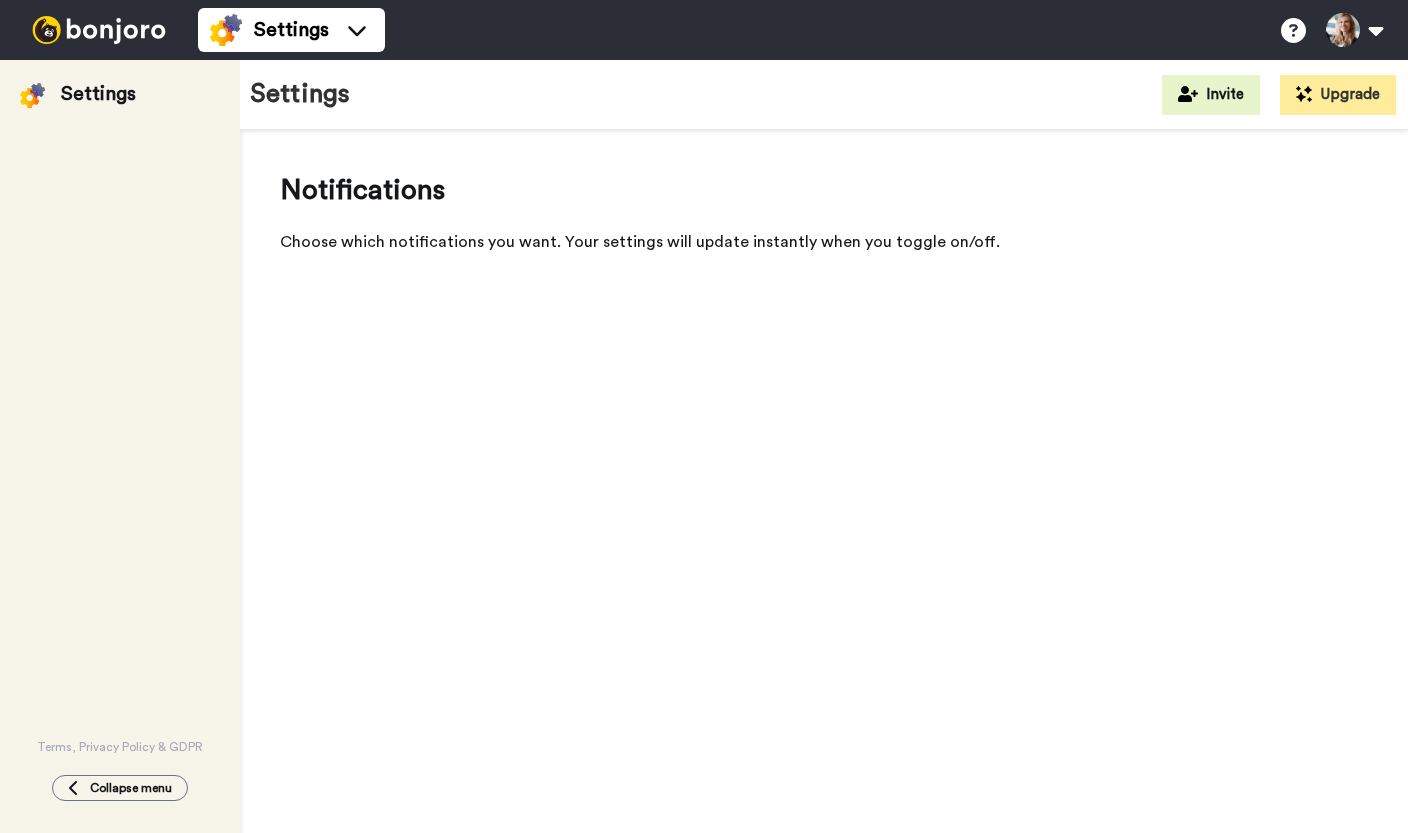 scroll, scrollTop: 0, scrollLeft: 0, axis: both 